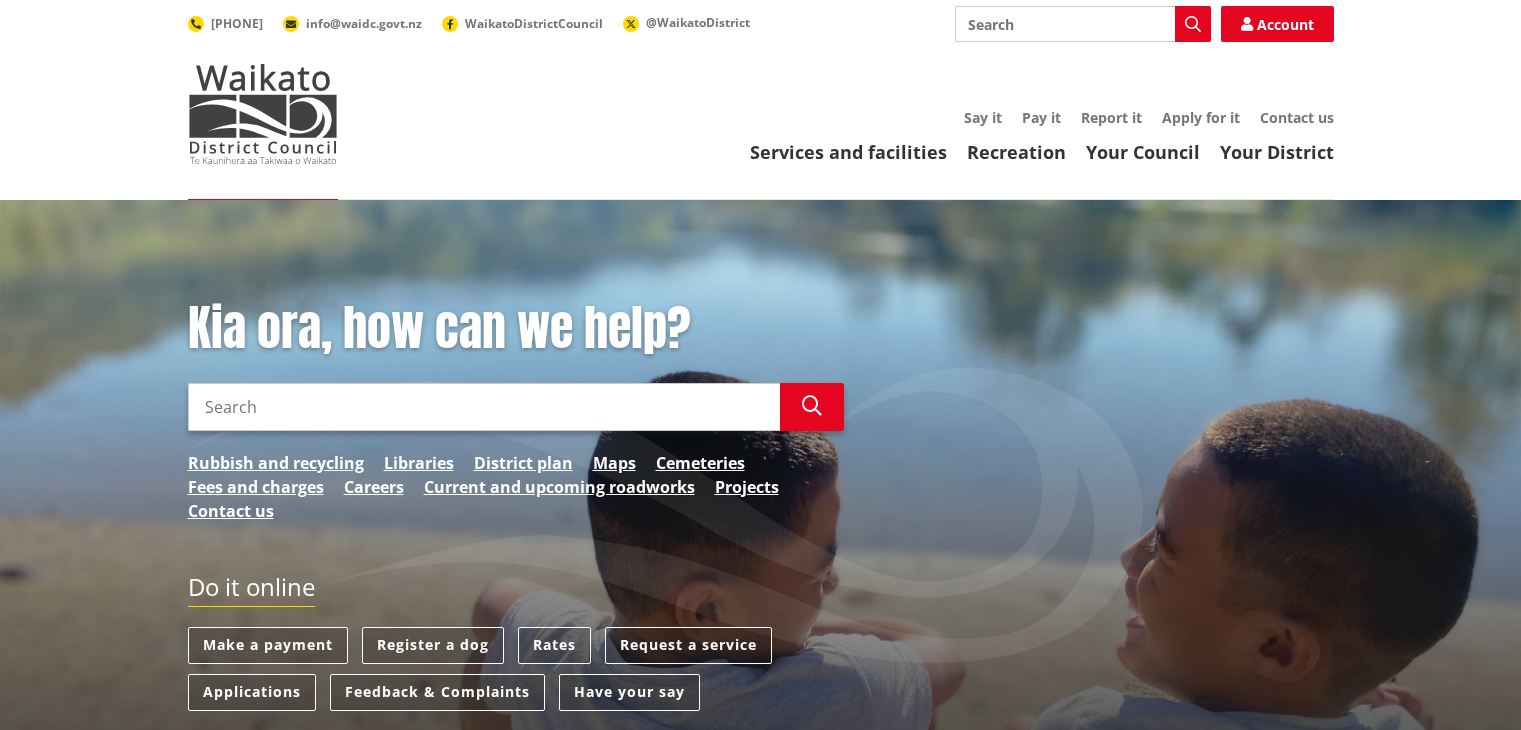 scroll, scrollTop: 0, scrollLeft: 0, axis: both 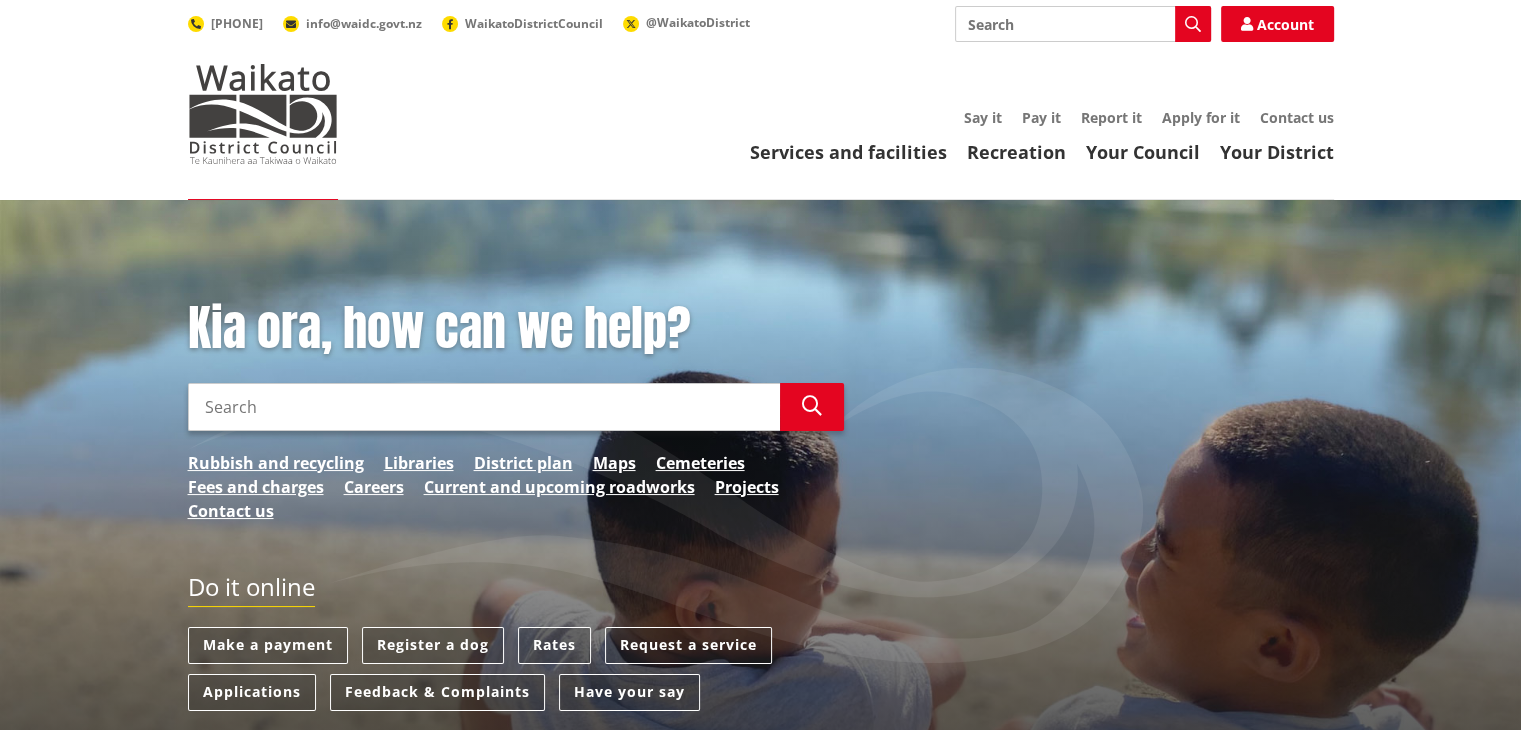 click on "Search" at bounding box center [484, 407] 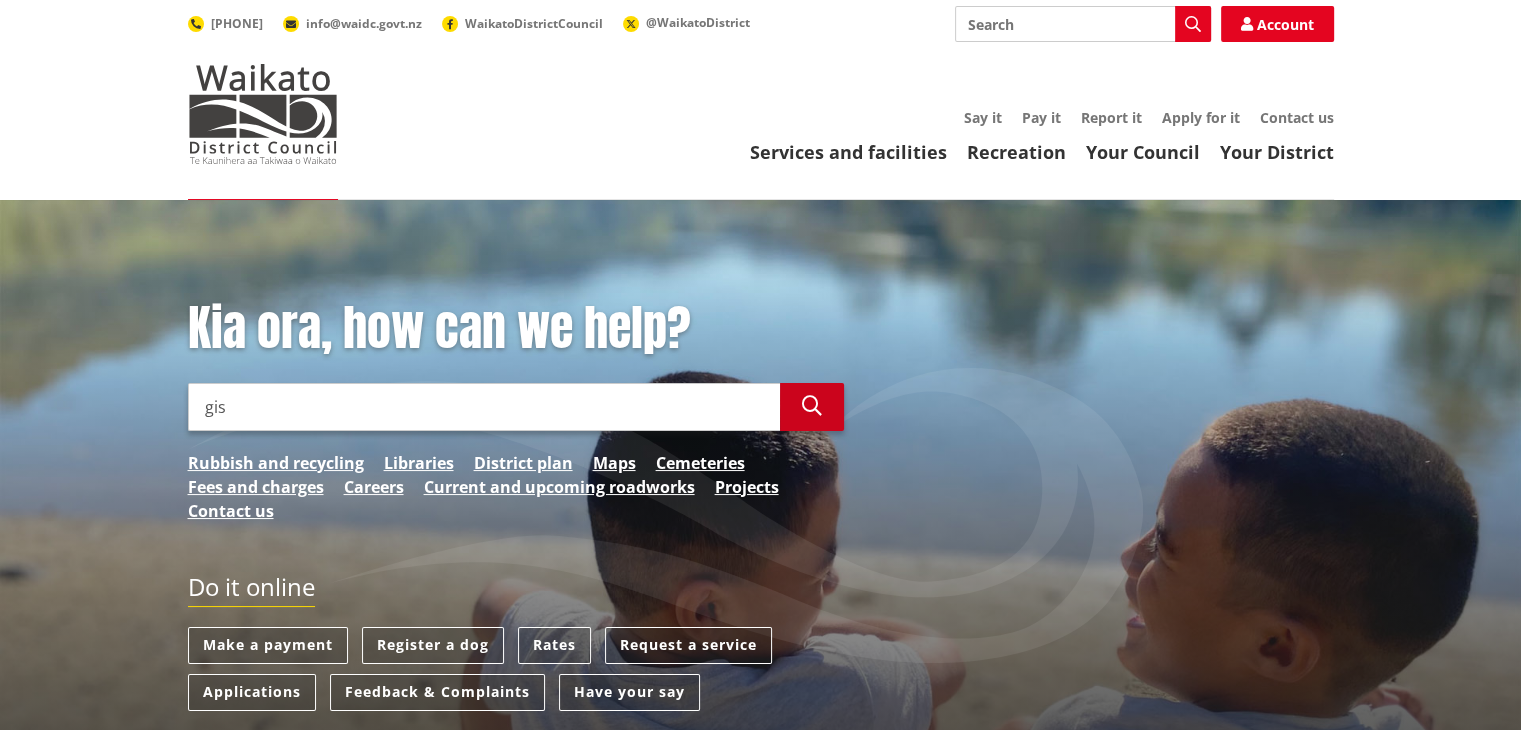 type on "gis" 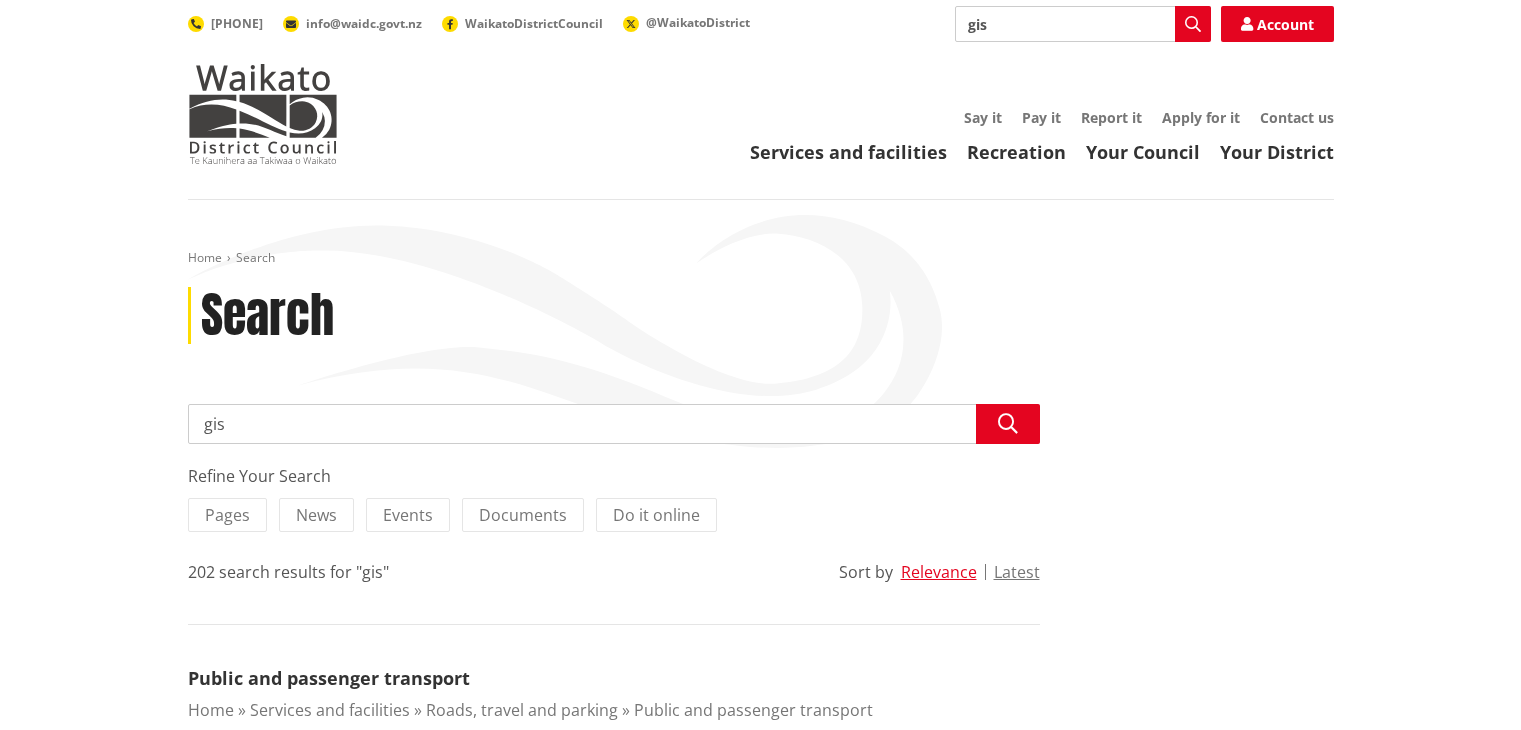 scroll, scrollTop: 0, scrollLeft: 0, axis: both 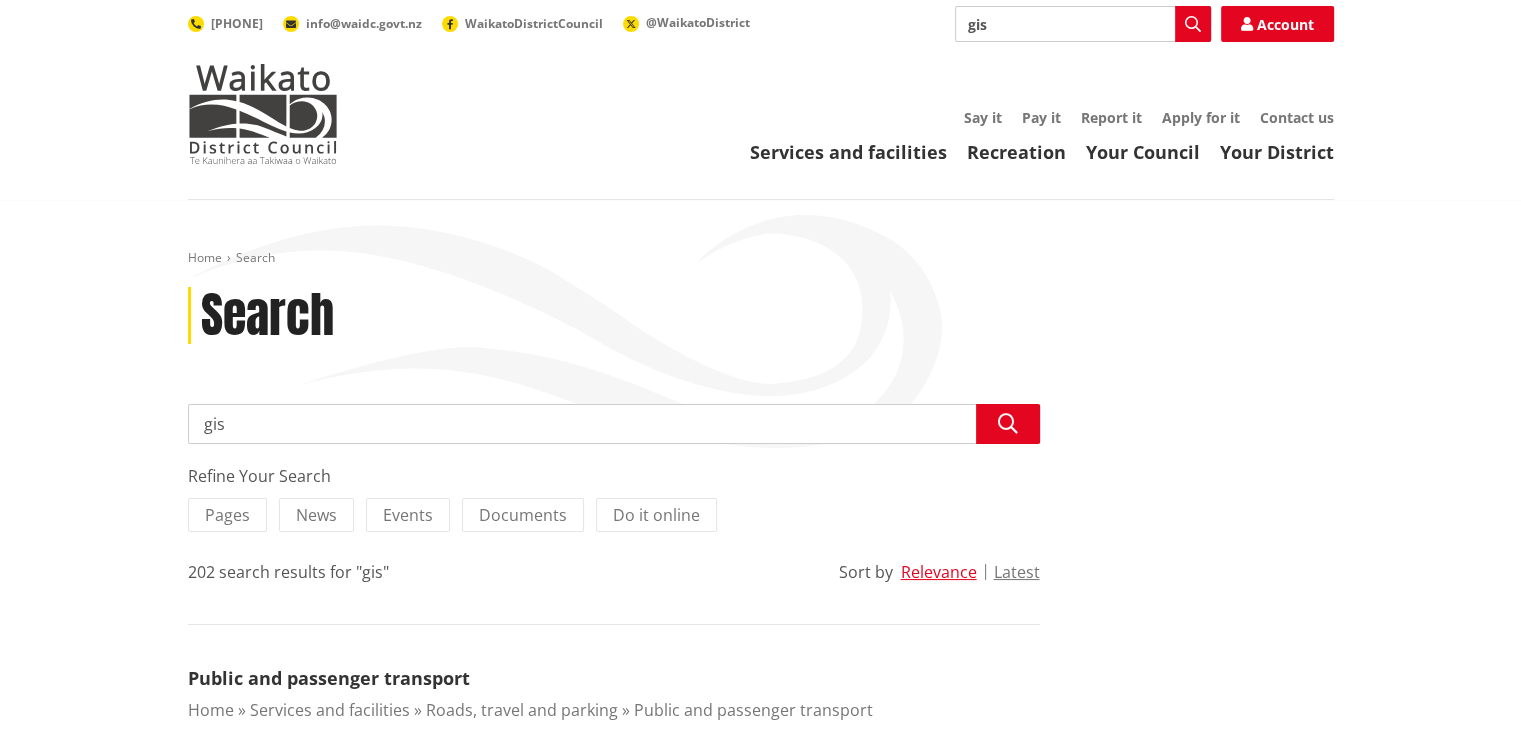 click on "gis" at bounding box center (1083, 24) 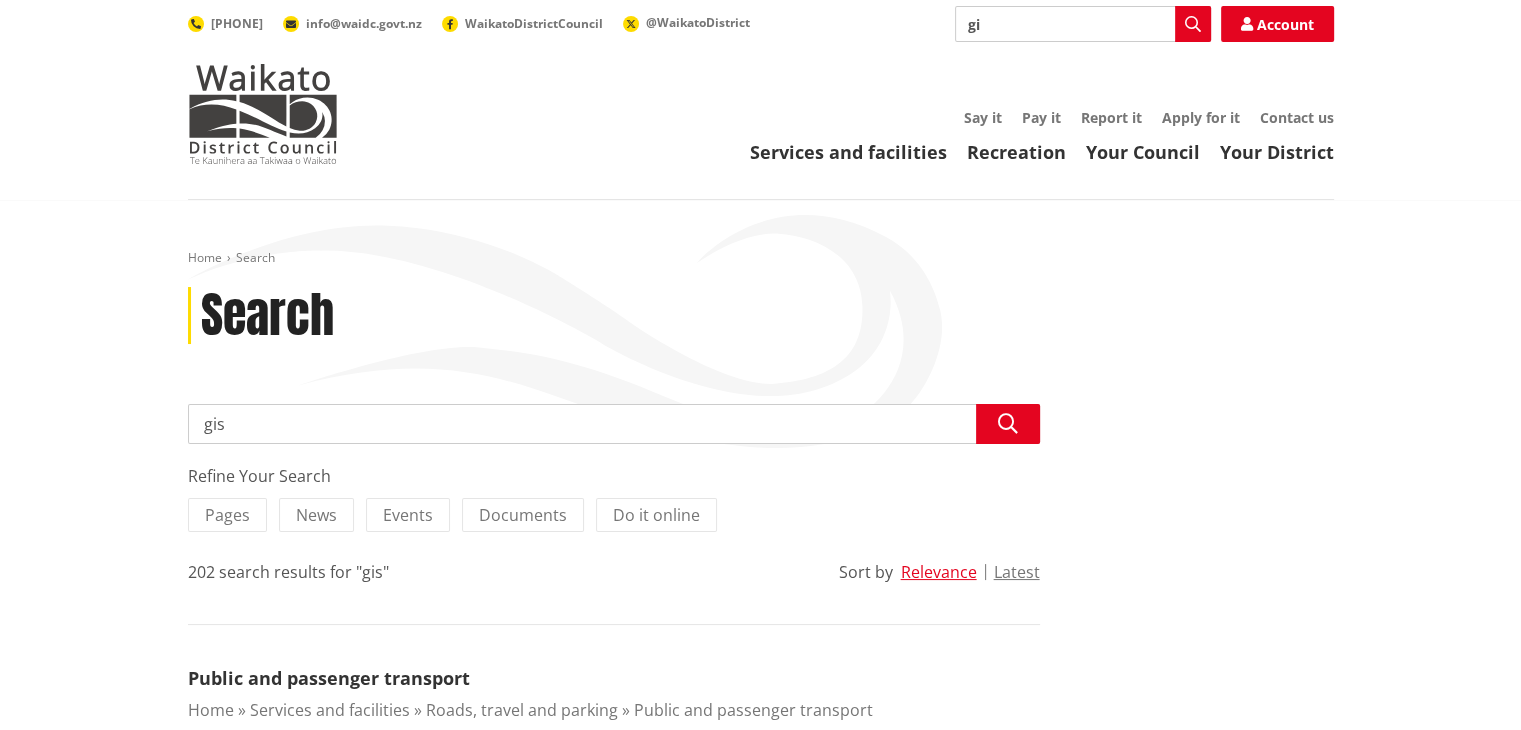 type on "g" 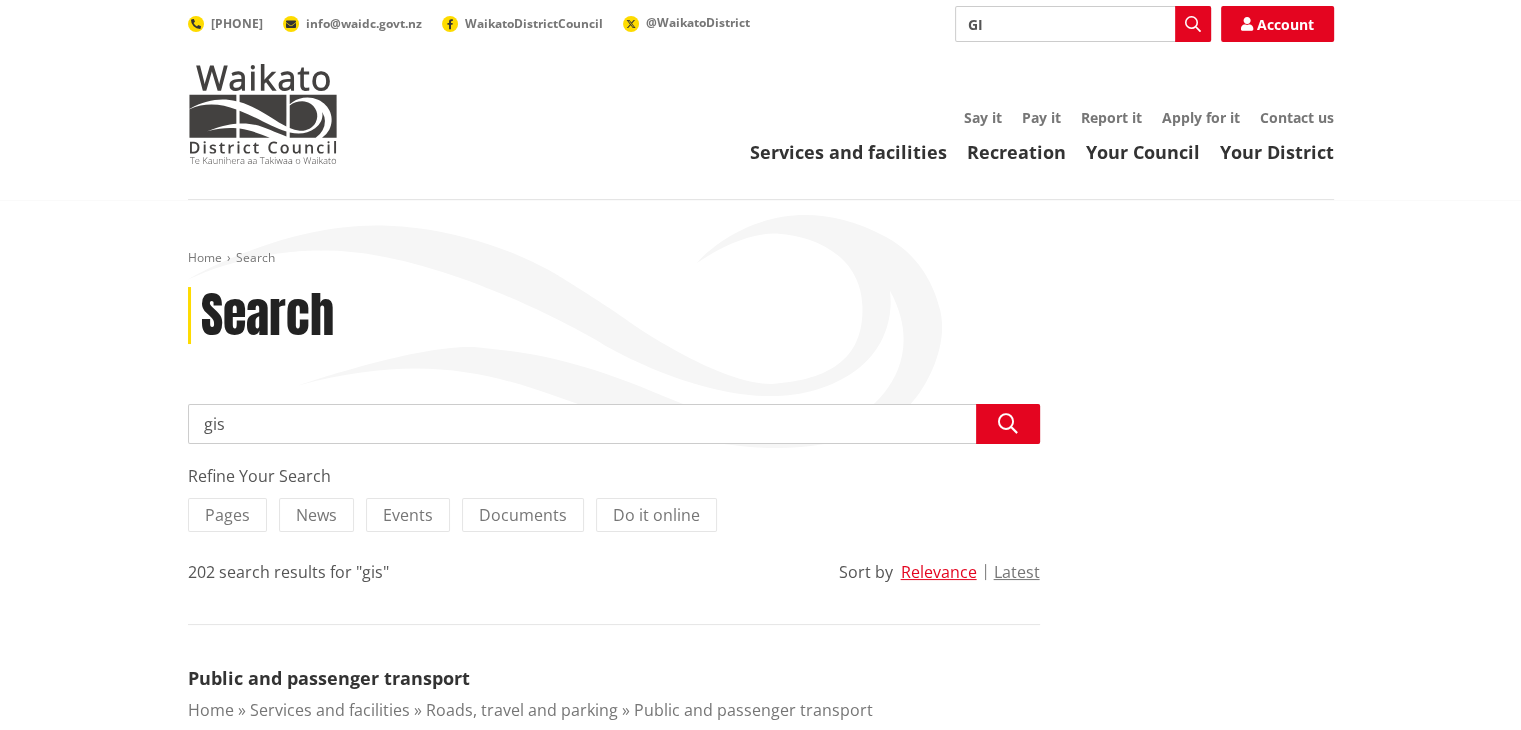 type on "GIS" 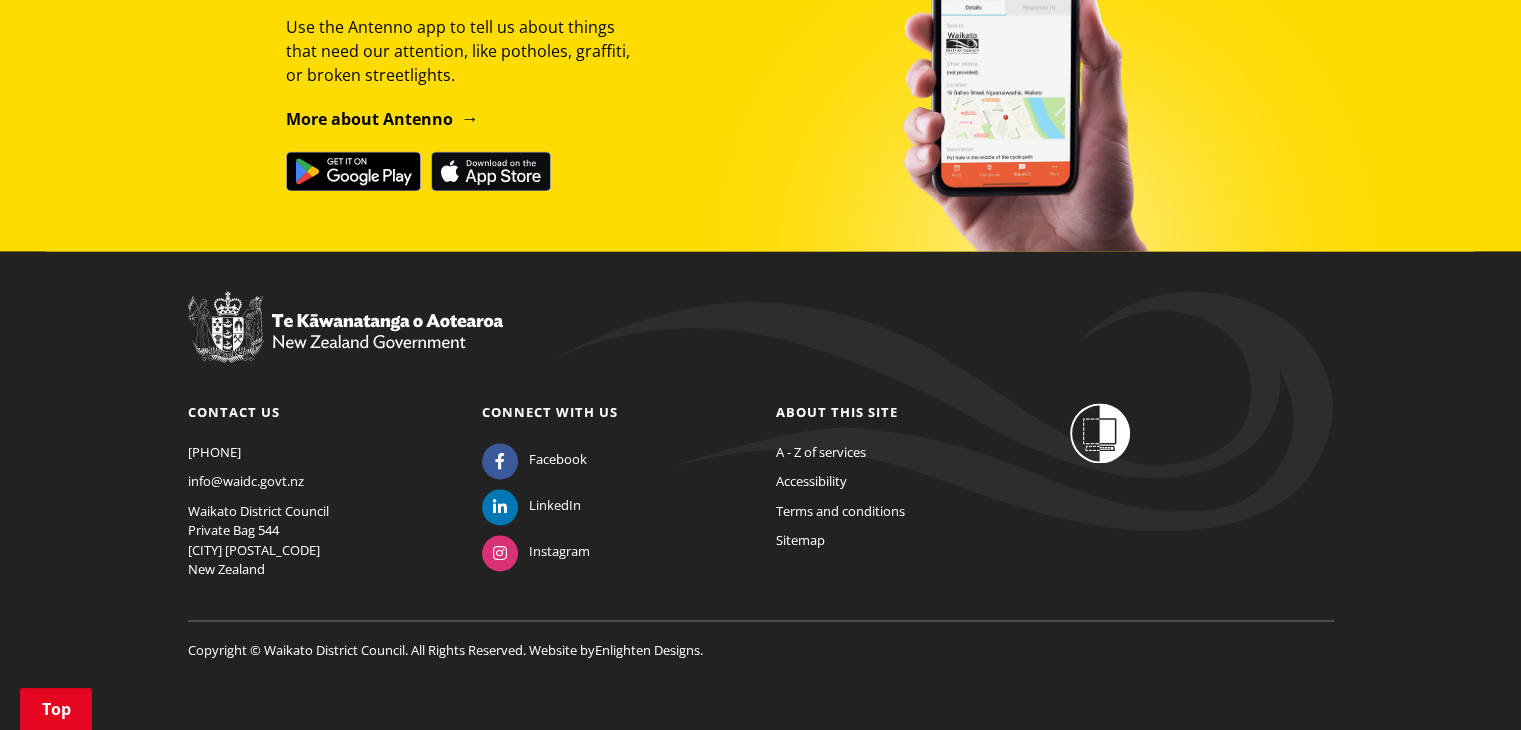 scroll, scrollTop: 904, scrollLeft: 0, axis: vertical 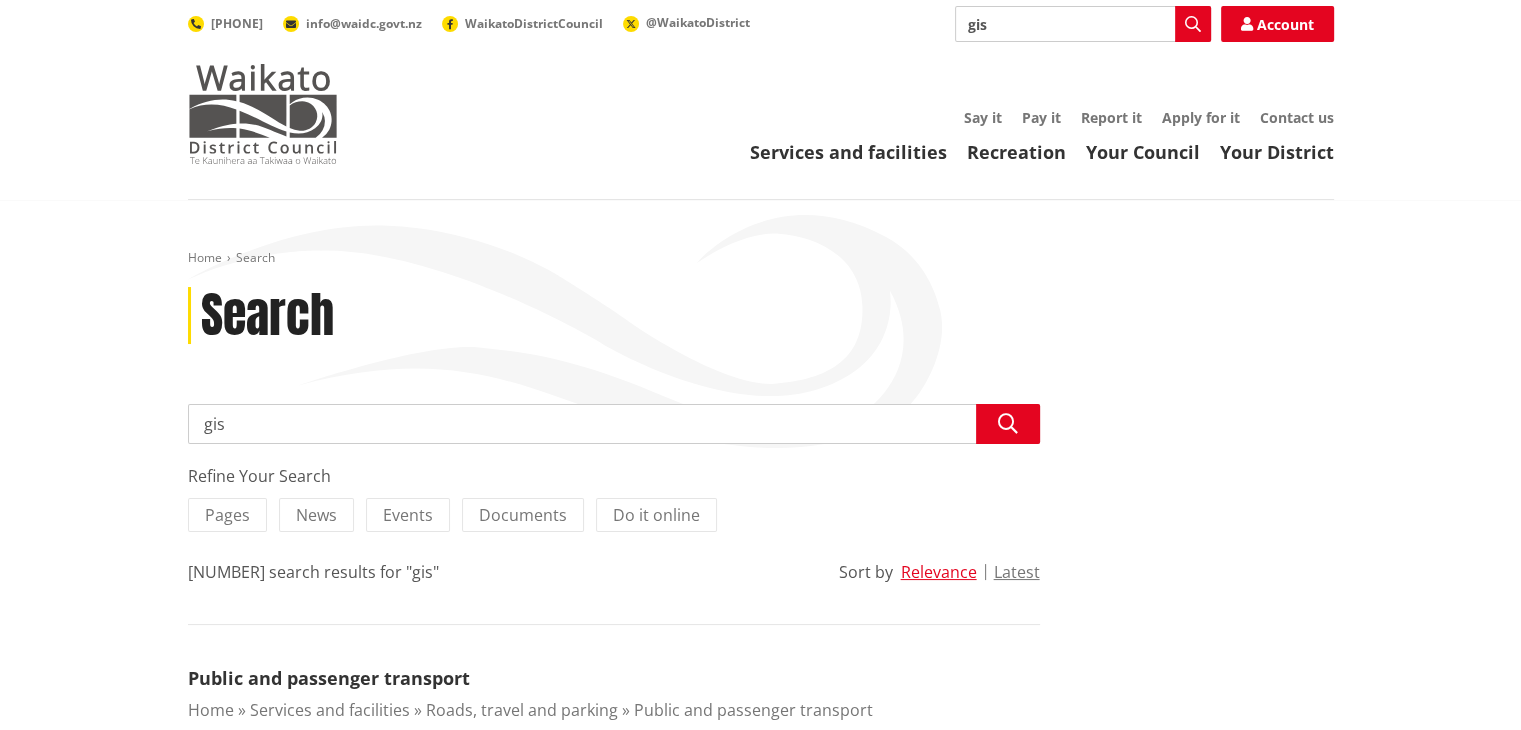 click at bounding box center (263, 114) 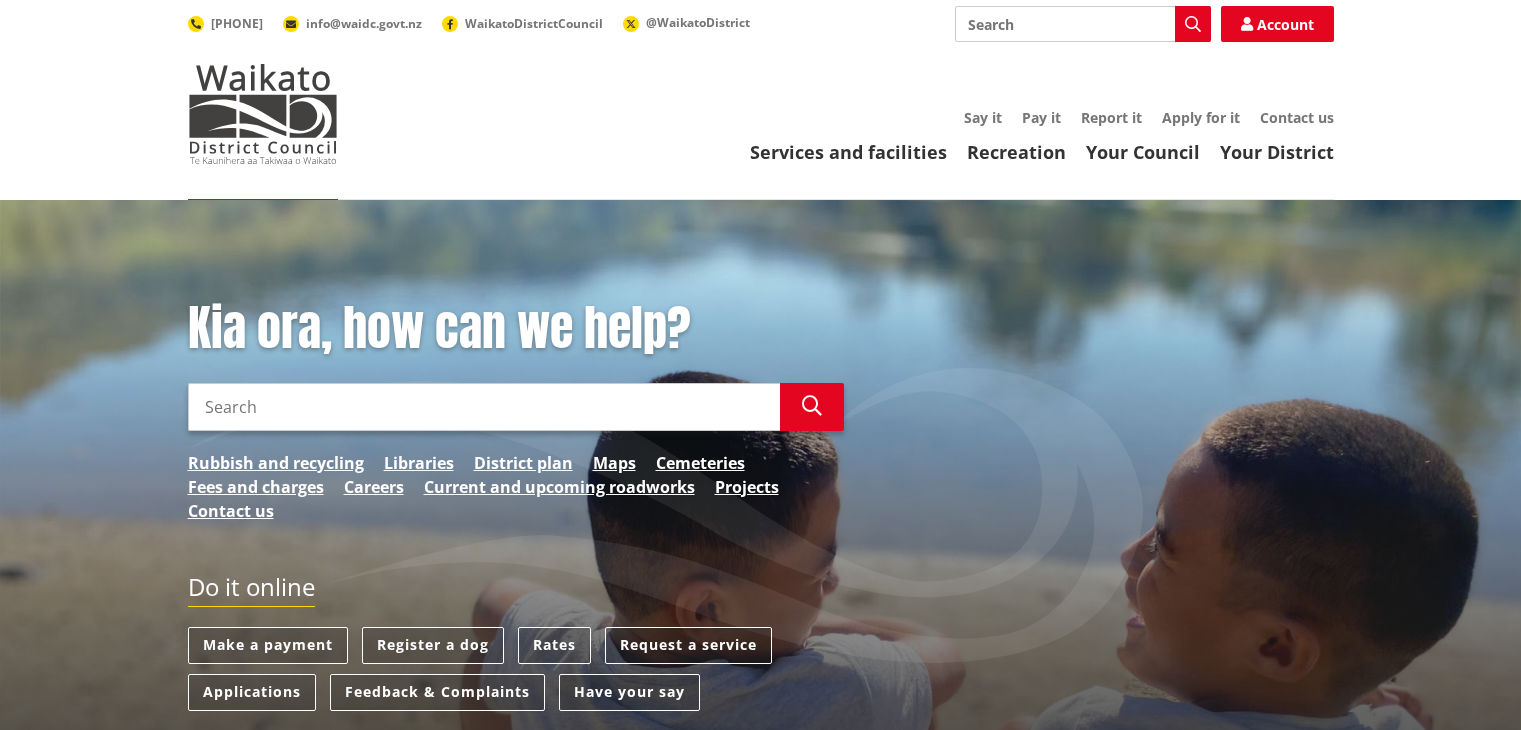 scroll, scrollTop: 0, scrollLeft: 0, axis: both 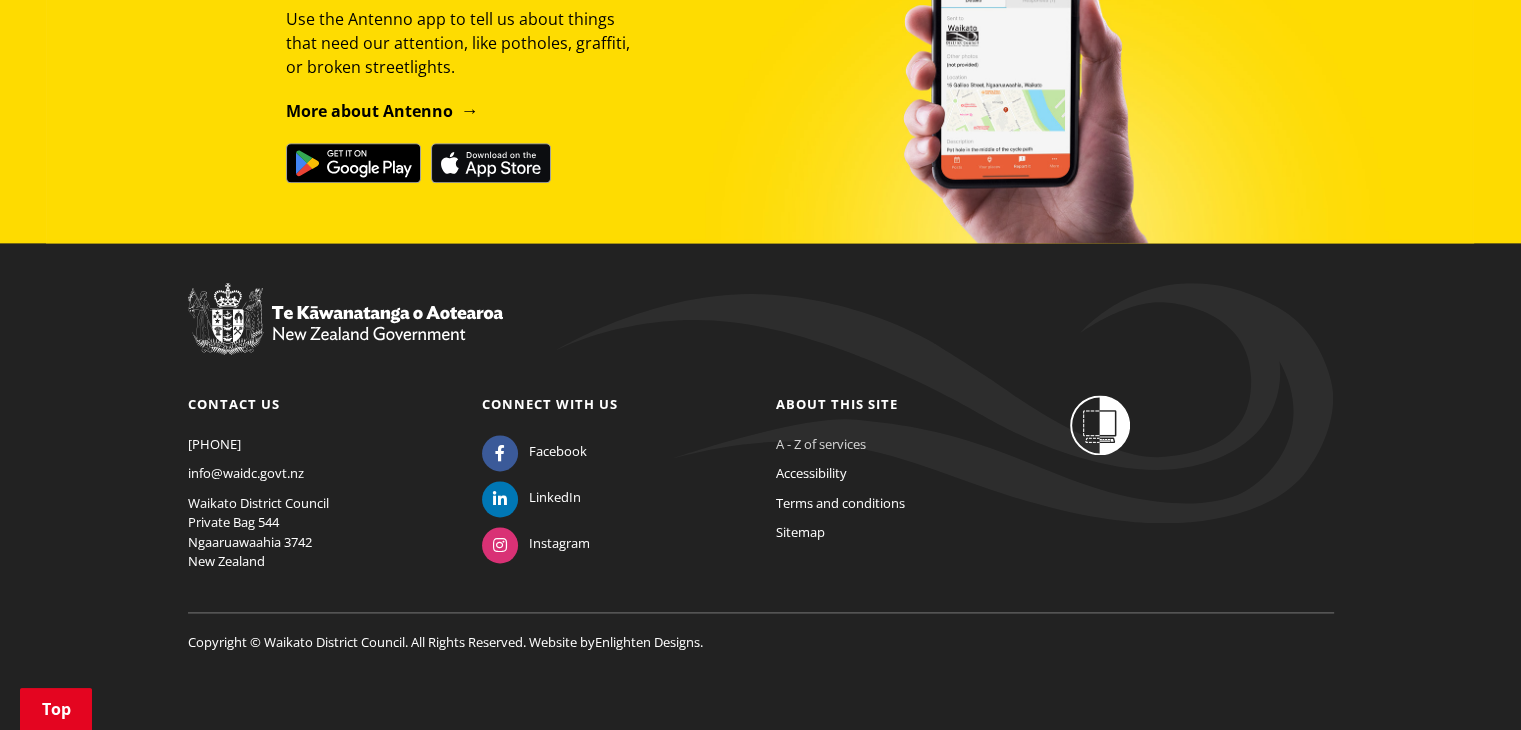 click on "A - Z of services" at bounding box center [821, 444] 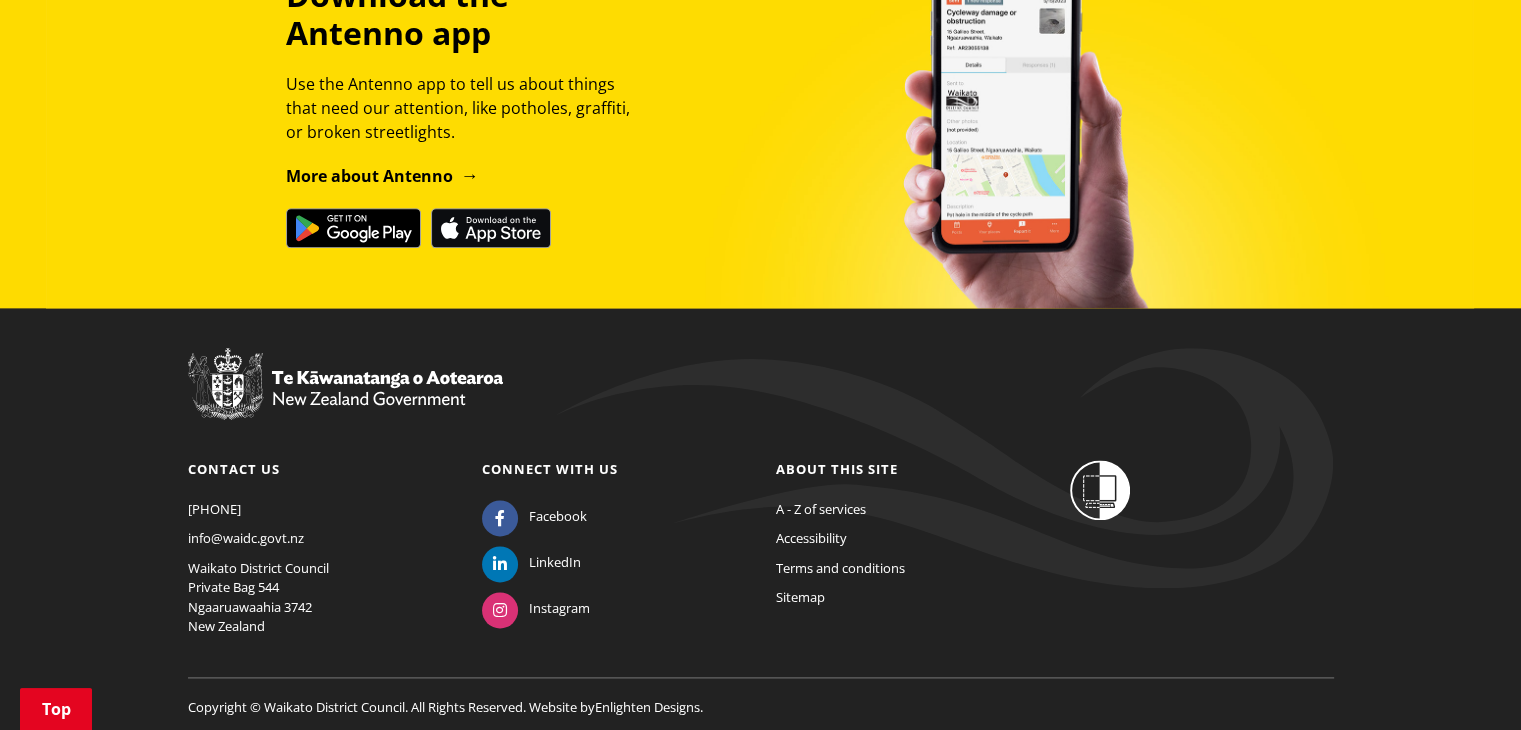 scroll, scrollTop: 2516, scrollLeft: 0, axis: vertical 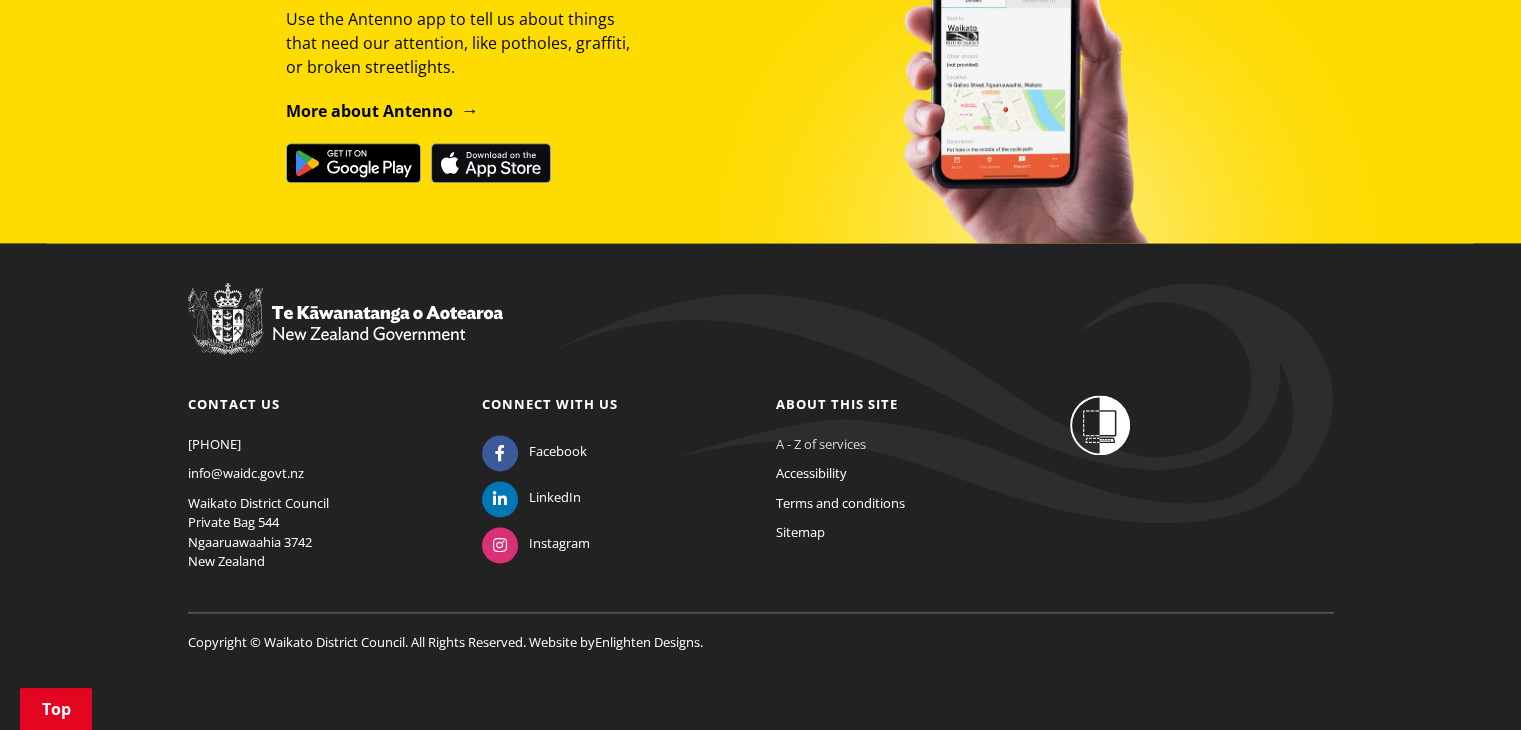 click on "A - Z of services" at bounding box center (821, 444) 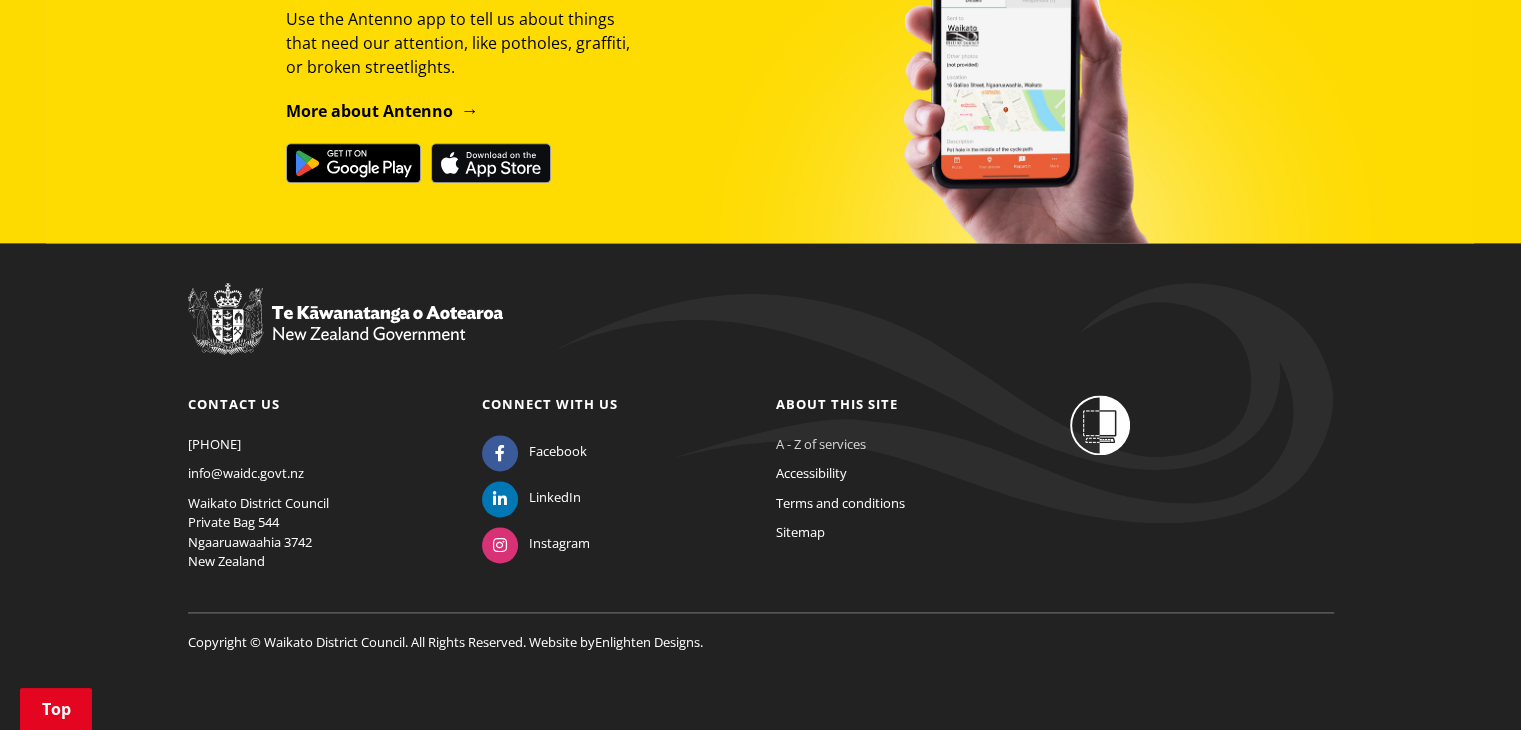click on "A - Z of services" at bounding box center (821, 444) 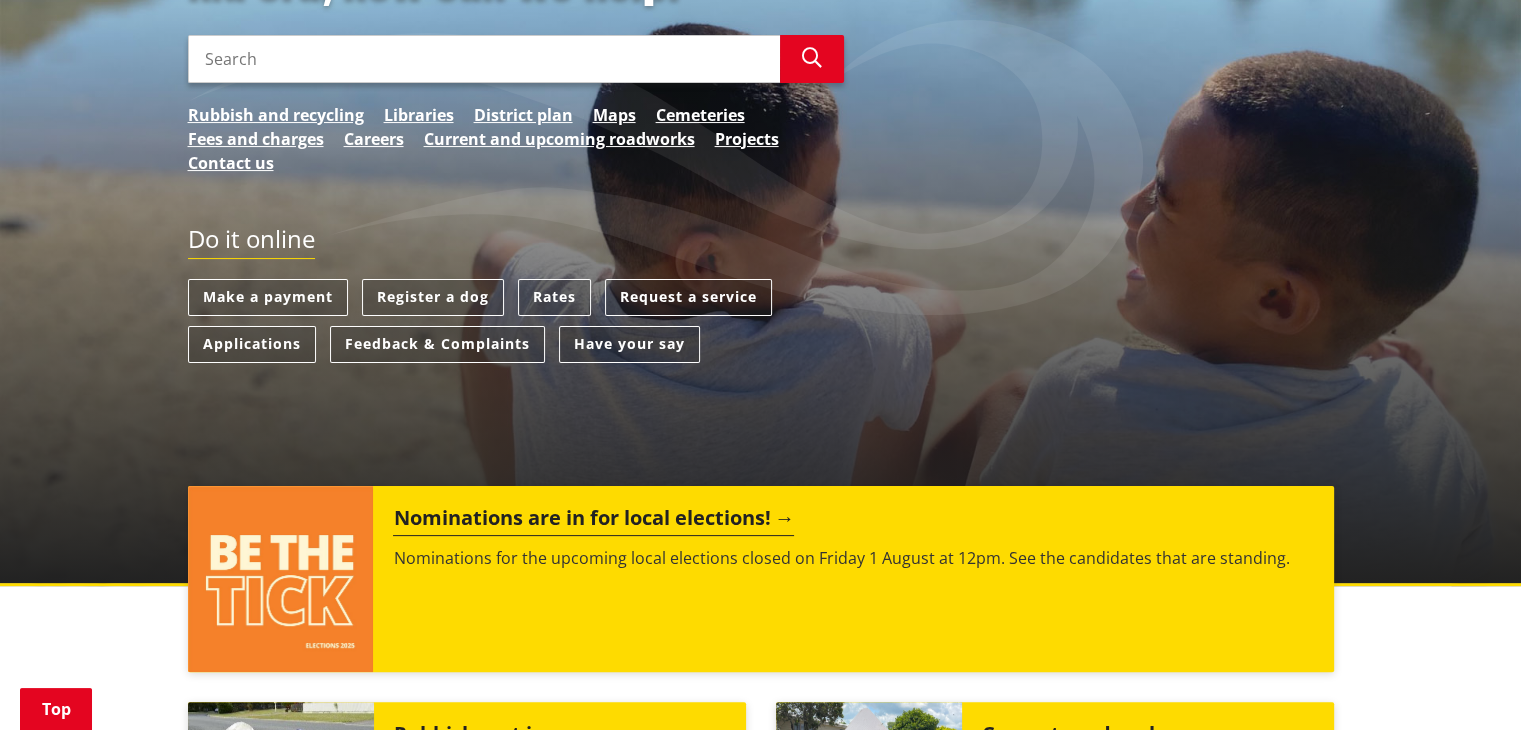 scroll, scrollTop: 344, scrollLeft: 0, axis: vertical 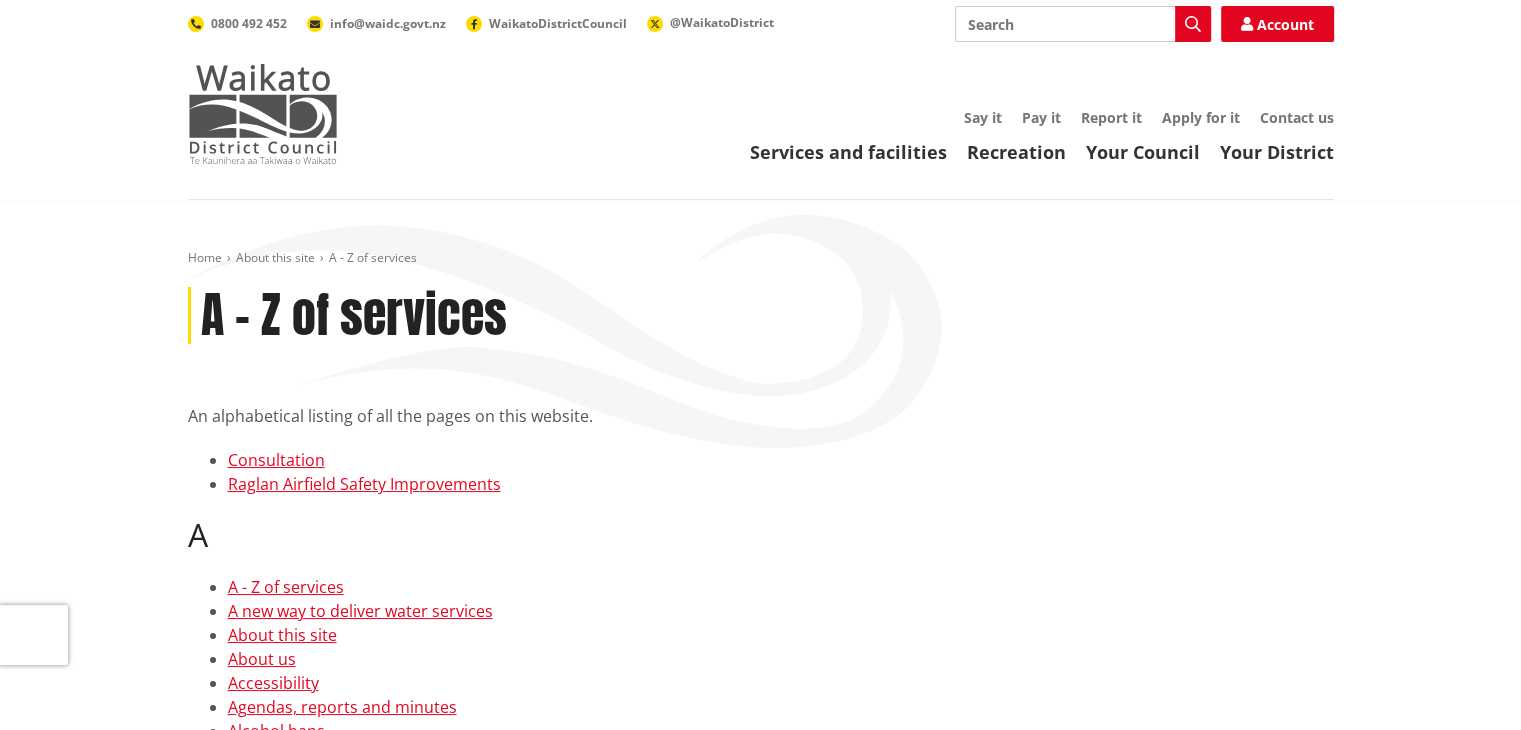 click at bounding box center [263, 114] 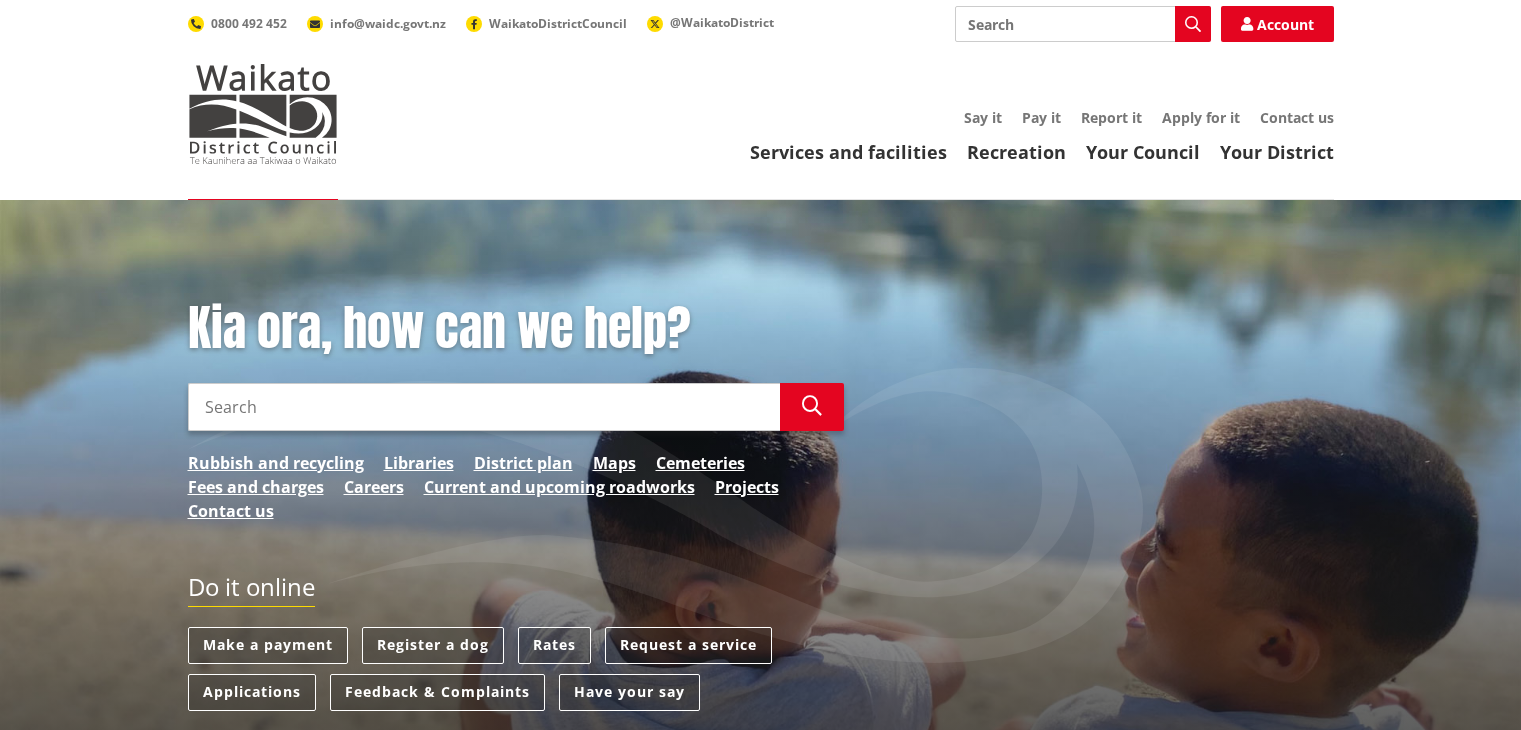 scroll, scrollTop: 0, scrollLeft: 0, axis: both 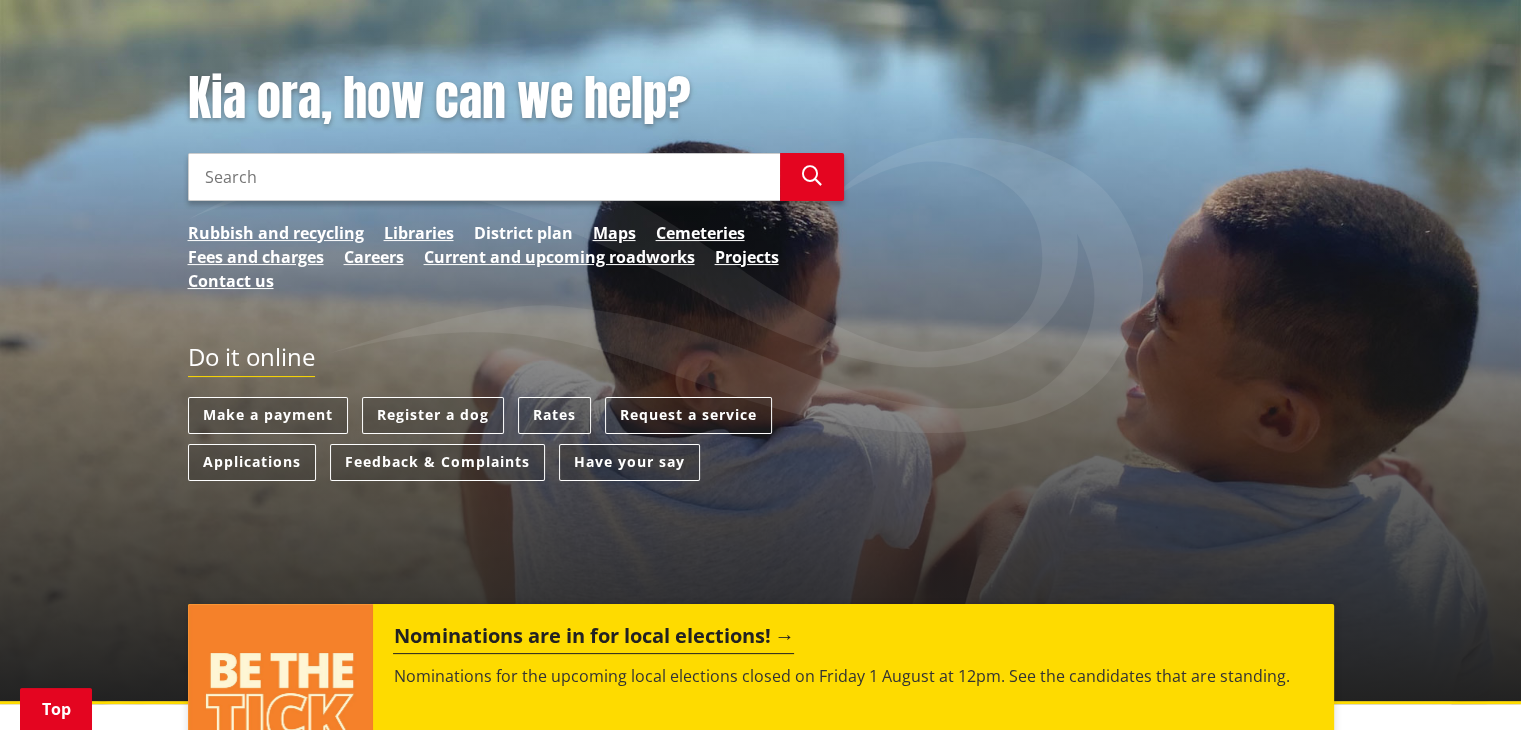click on "District plan" at bounding box center (523, 233) 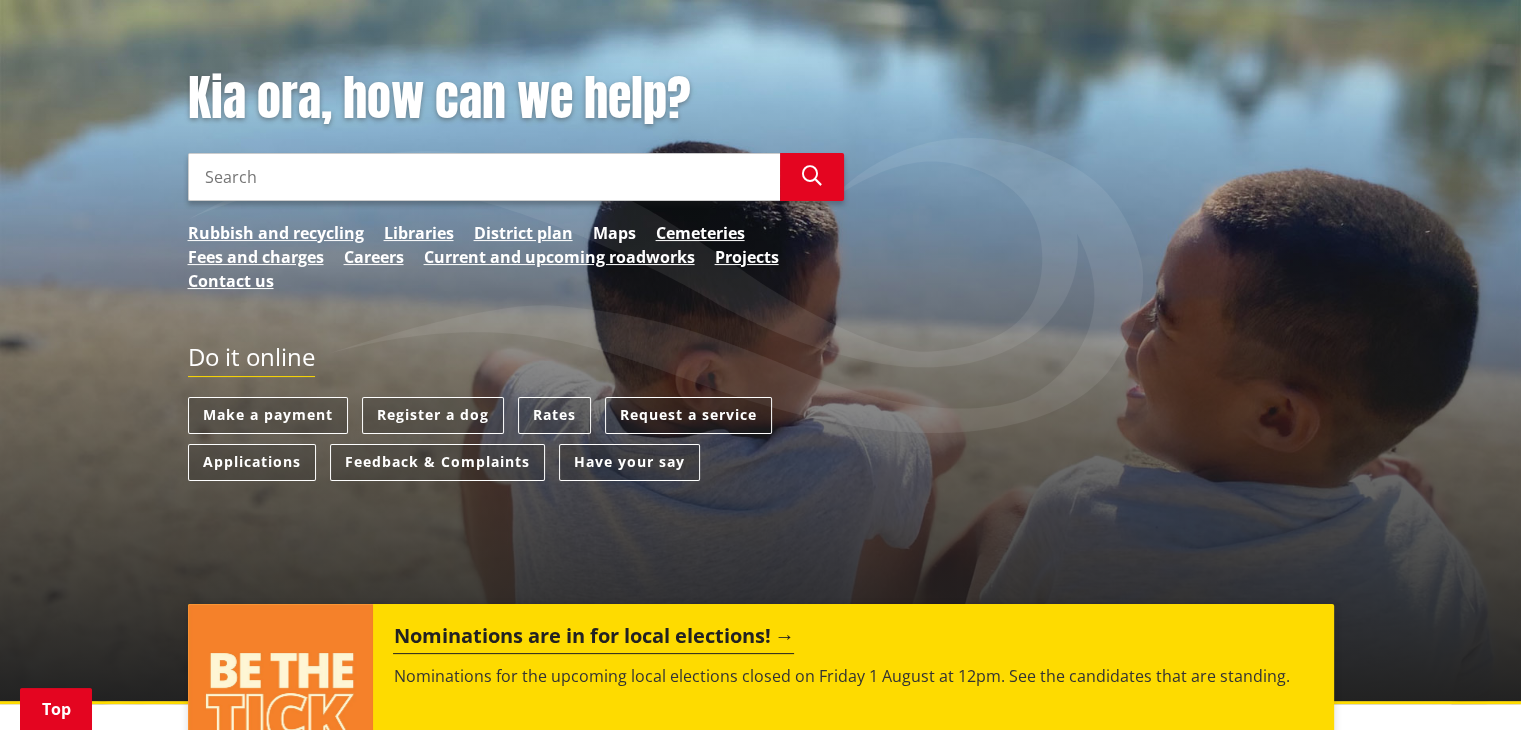 click on "Maps" at bounding box center (614, 233) 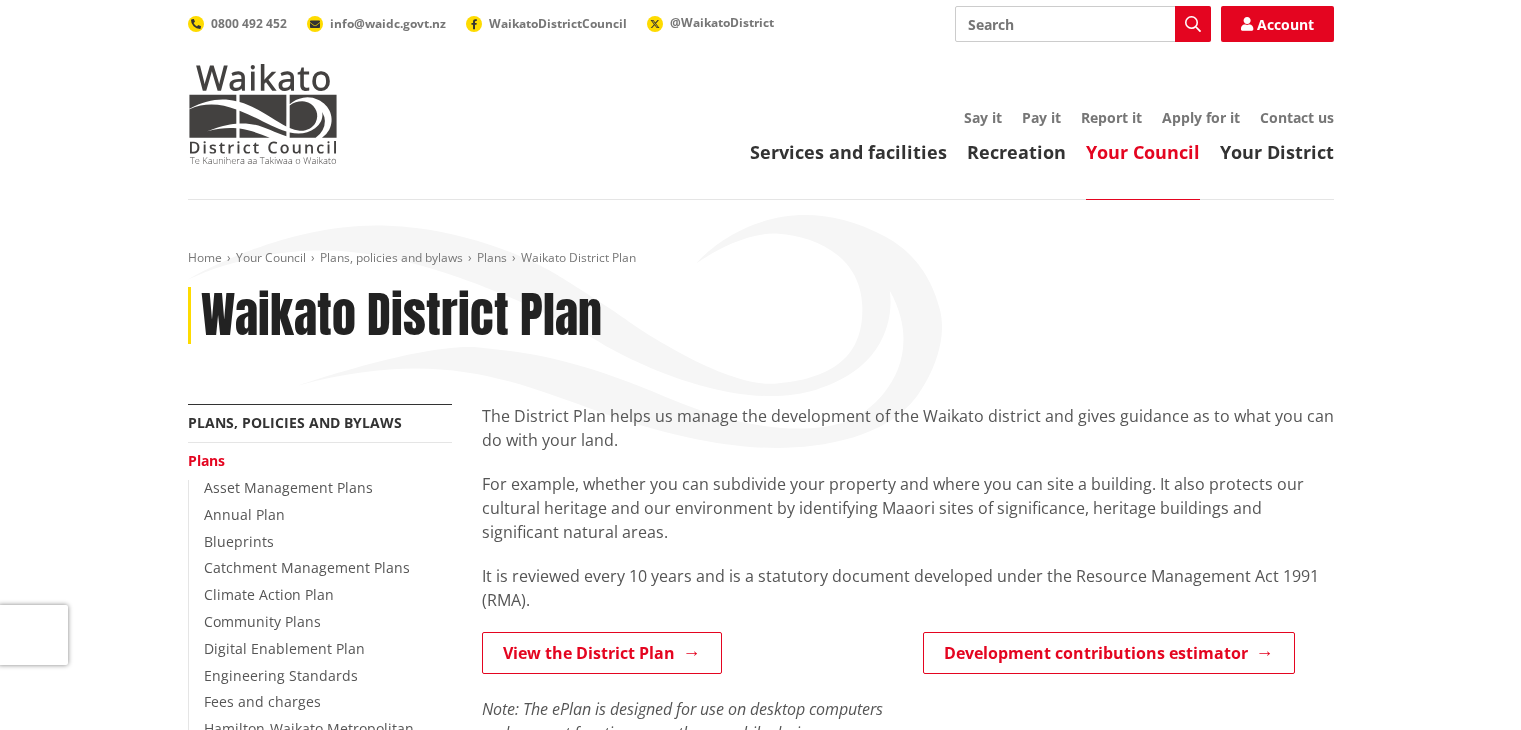 scroll, scrollTop: 0, scrollLeft: 0, axis: both 